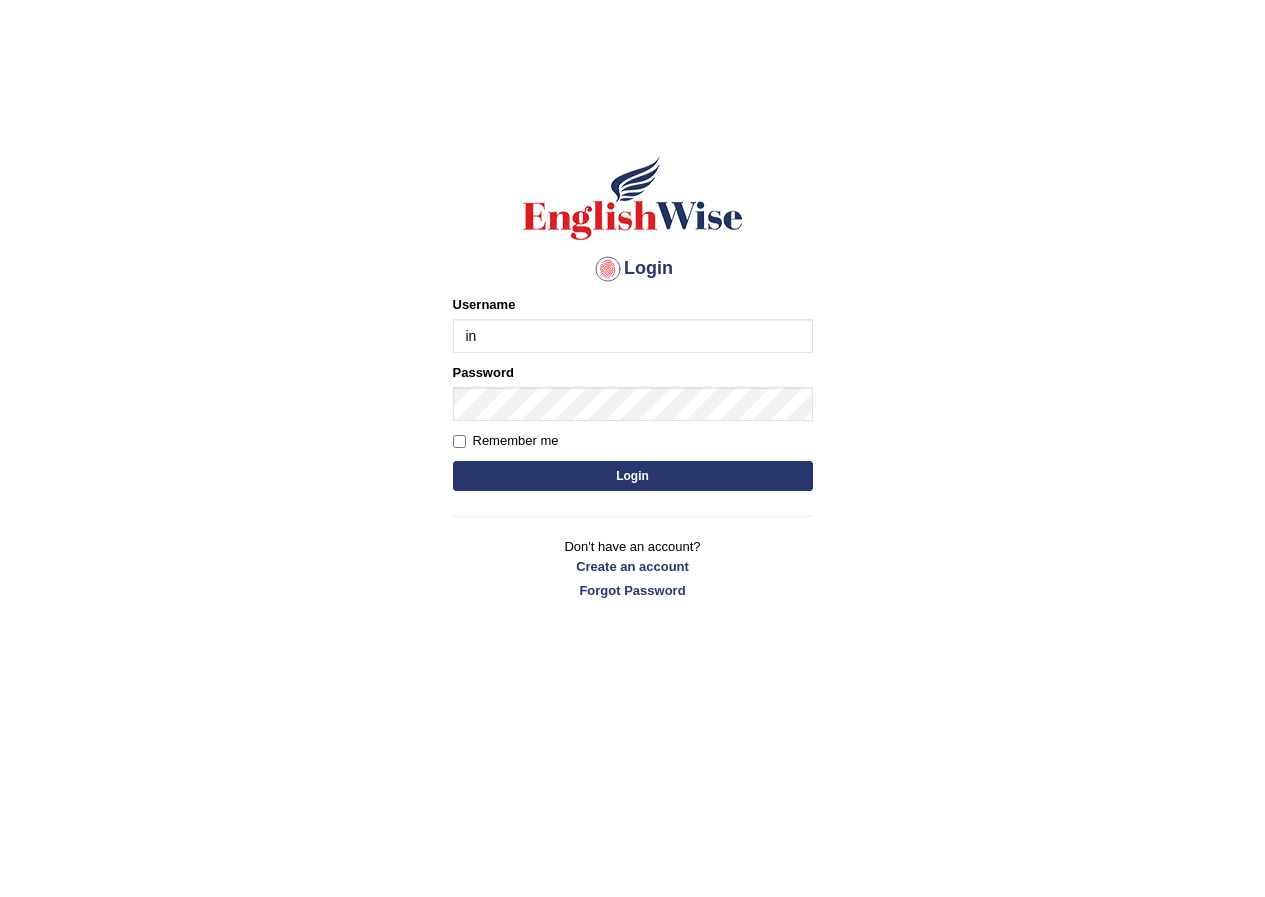 scroll, scrollTop: 0, scrollLeft: 0, axis: both 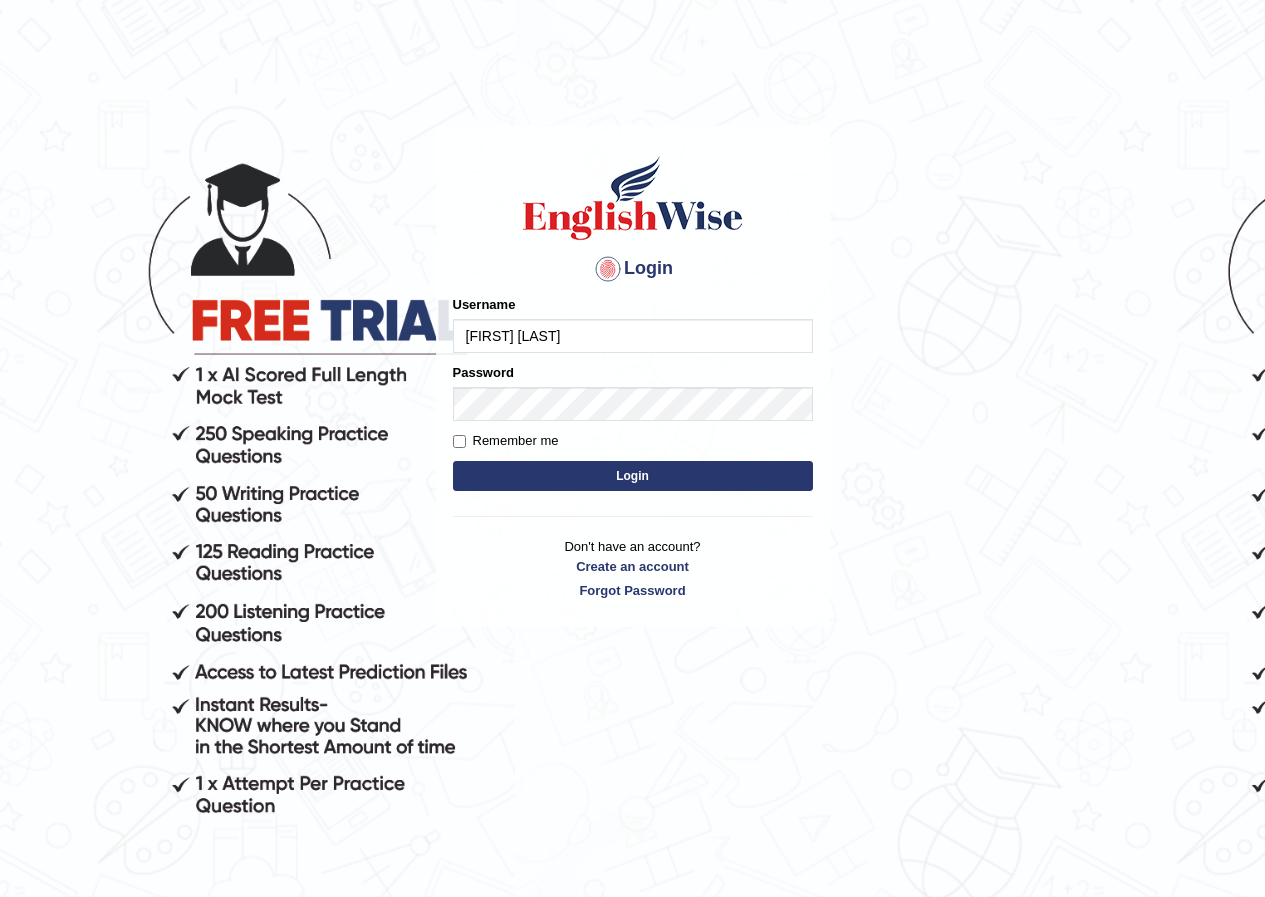 type on "[FIRST] [LAST]" 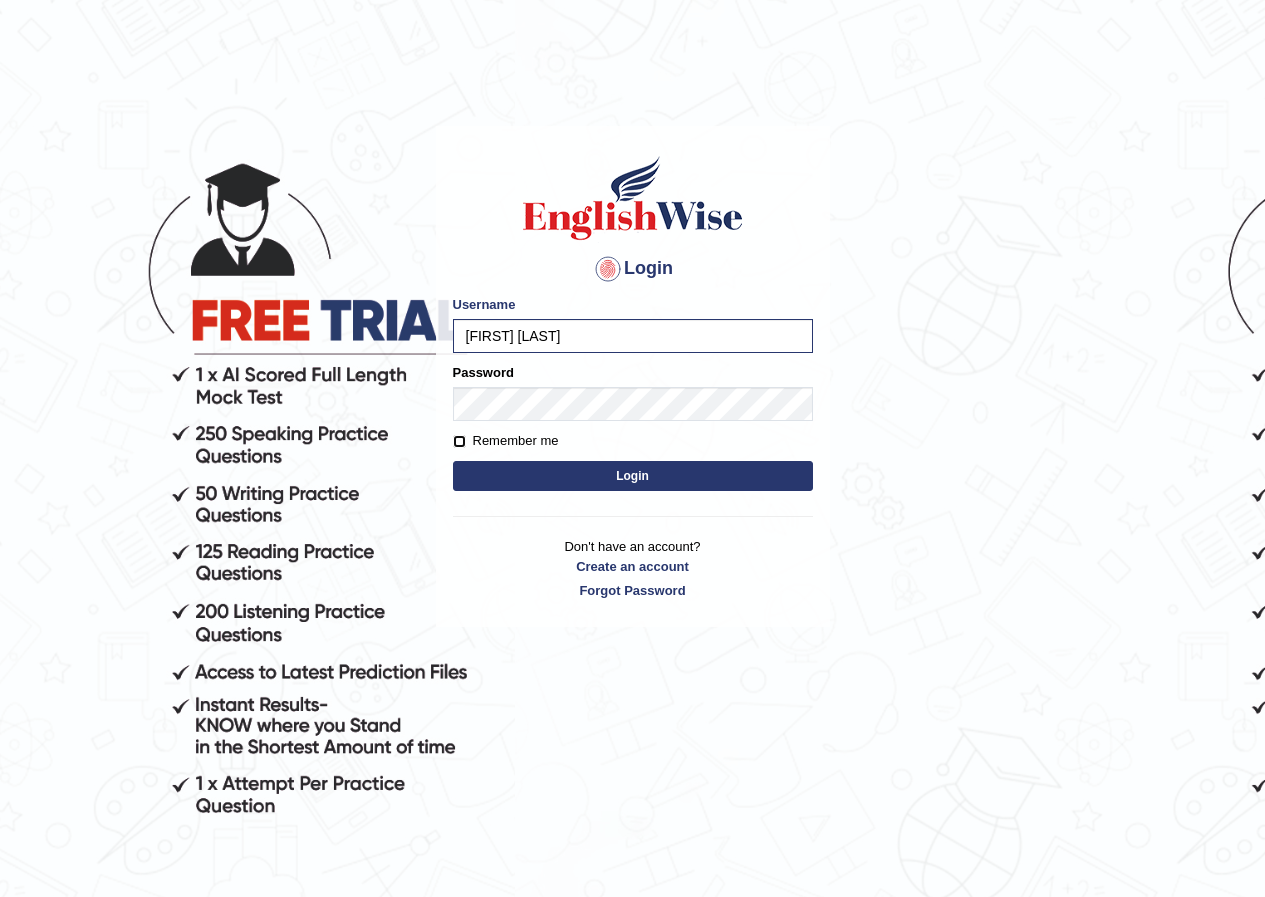 click on "Remember me" at bounding box center (459, 441) 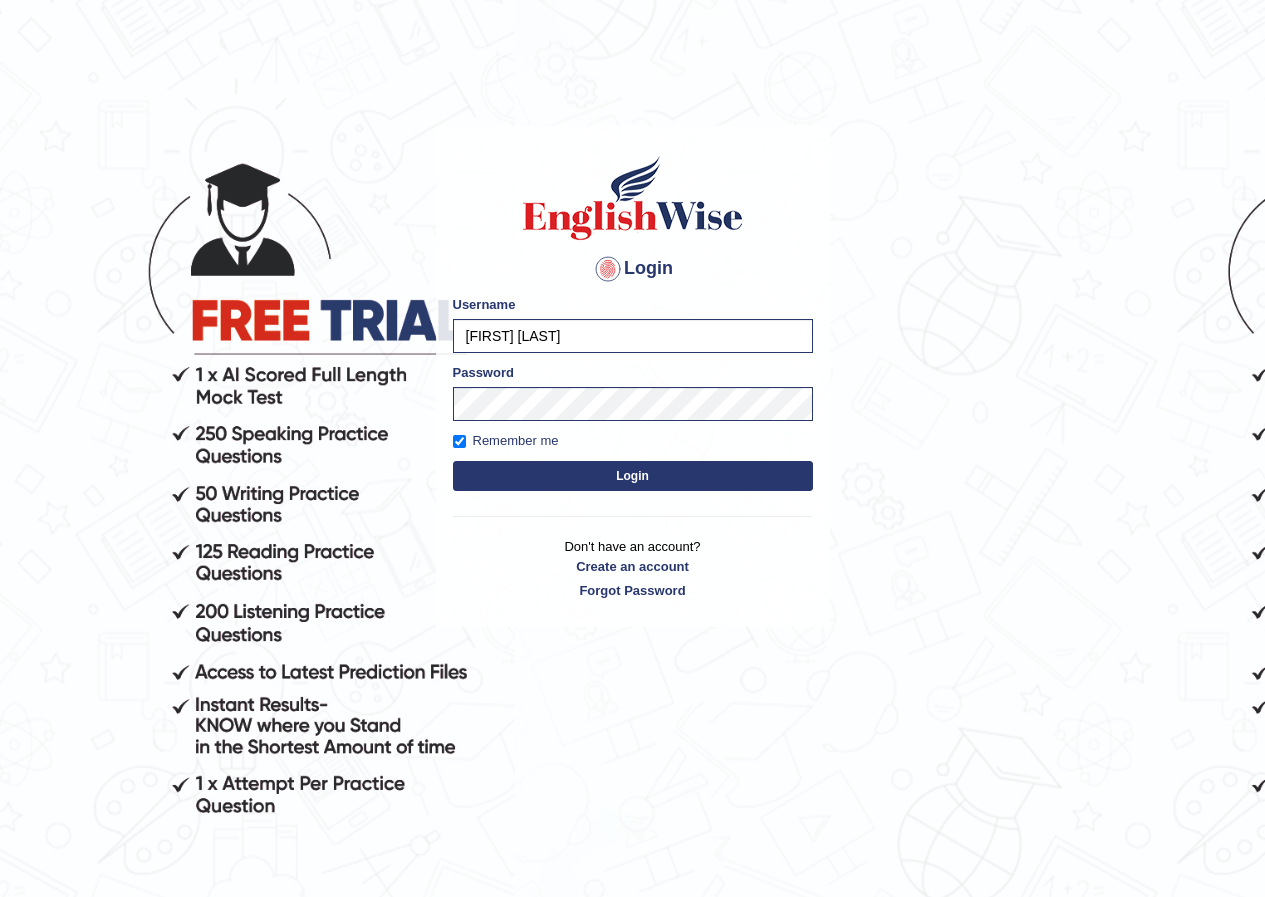 click on "Login" at bounding box center [633, 476] 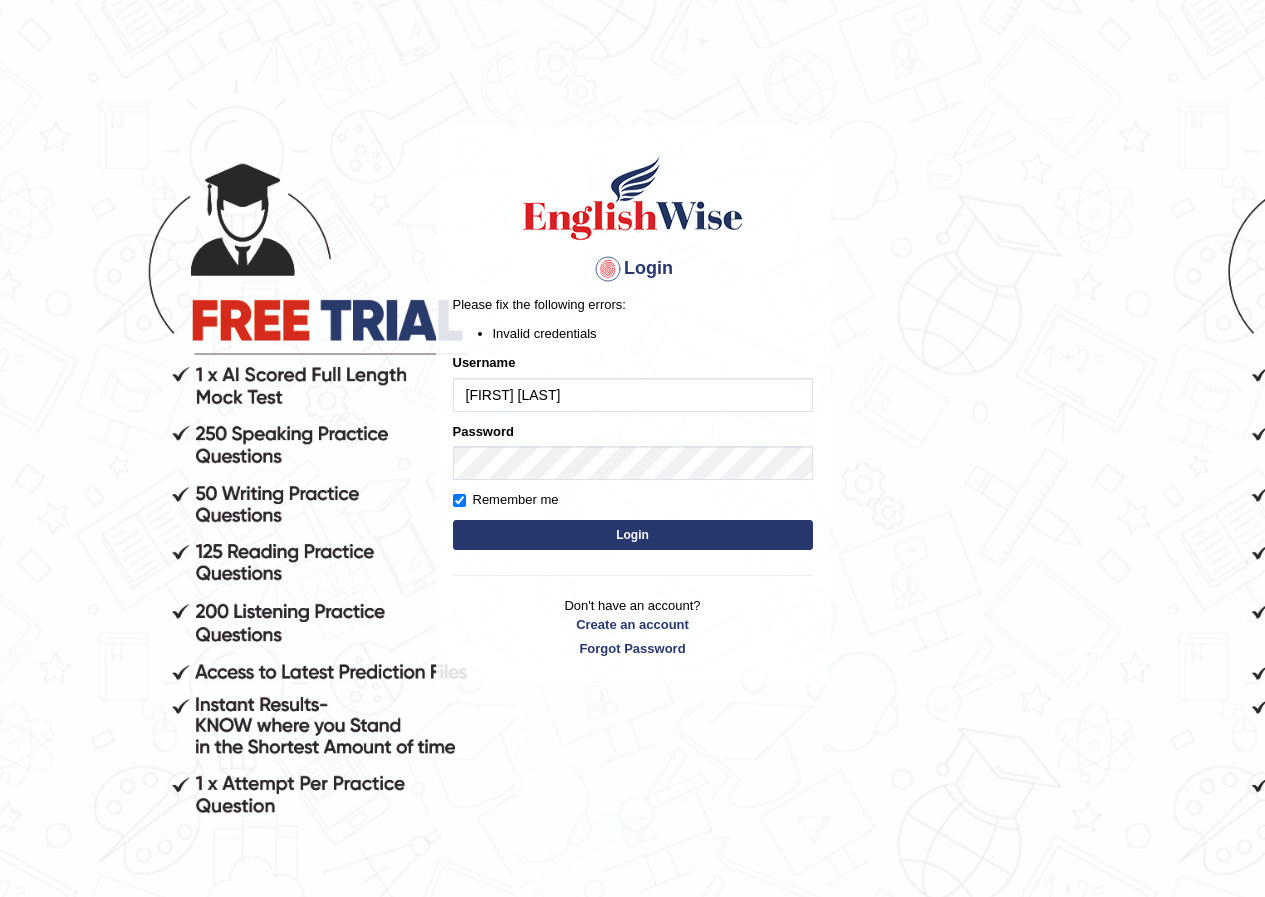 scroll, scrollTop: 0, scrollLeft: 0, axis: both 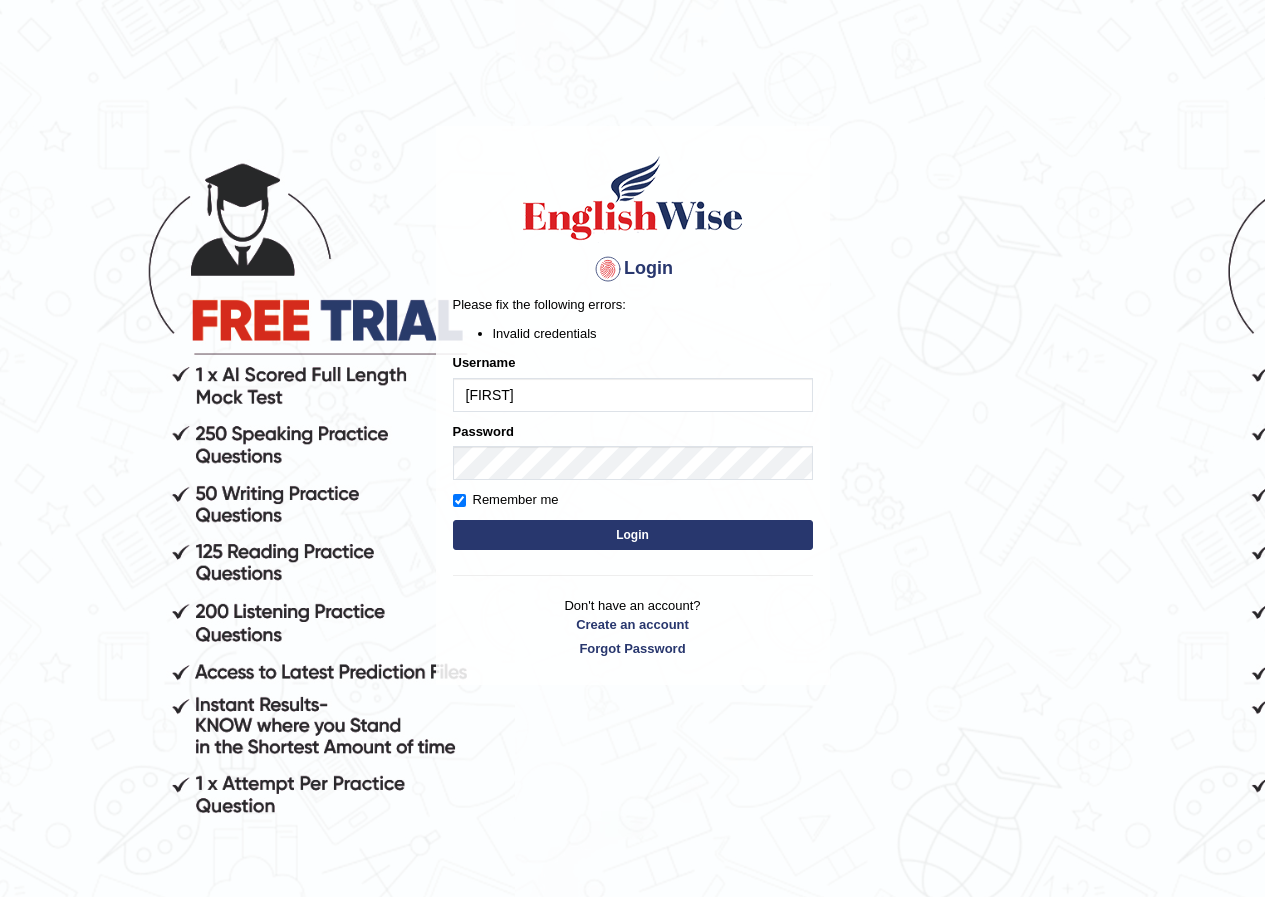 type on "[FIRST] [LAST]" 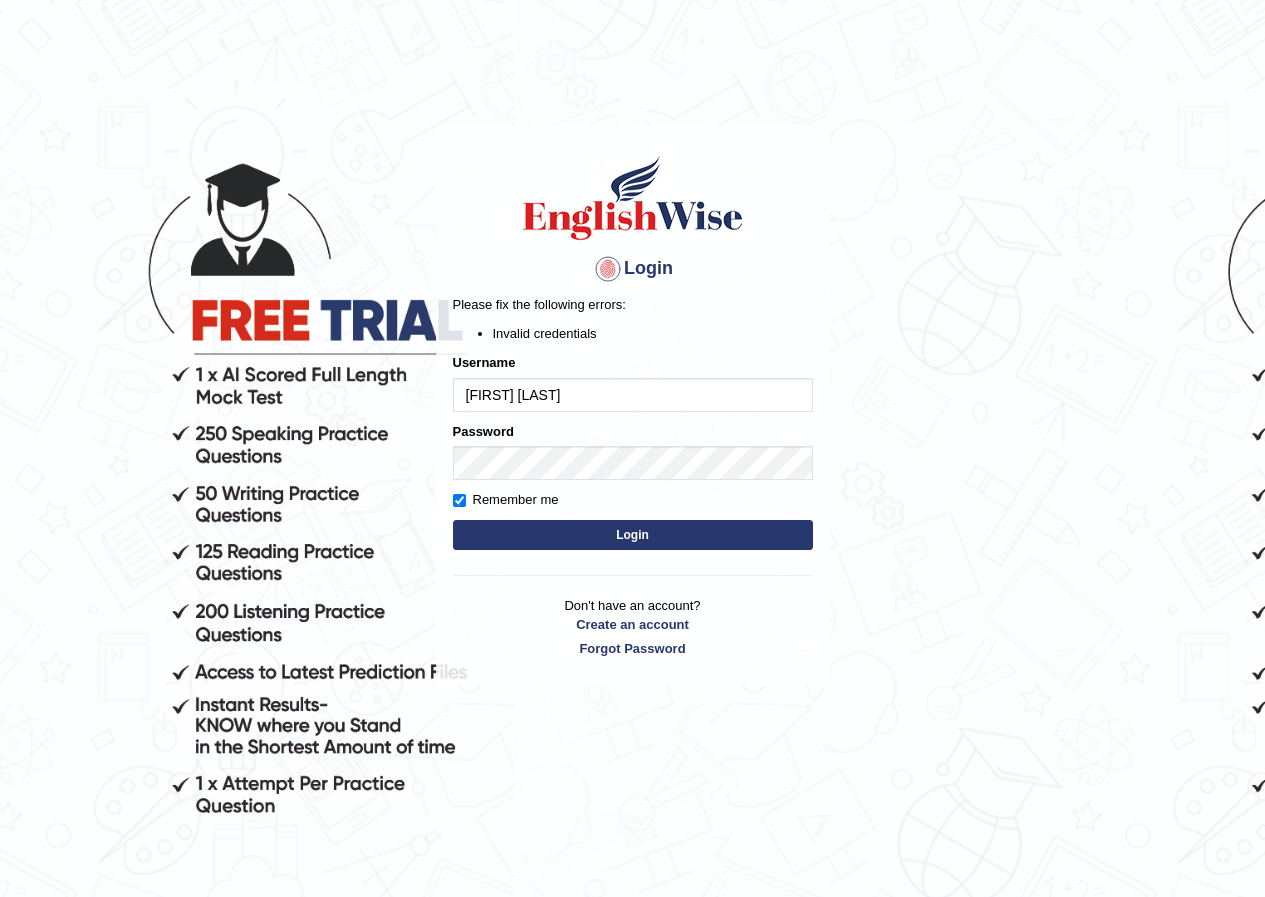 click on "Login" at bounding box center (633, 535) 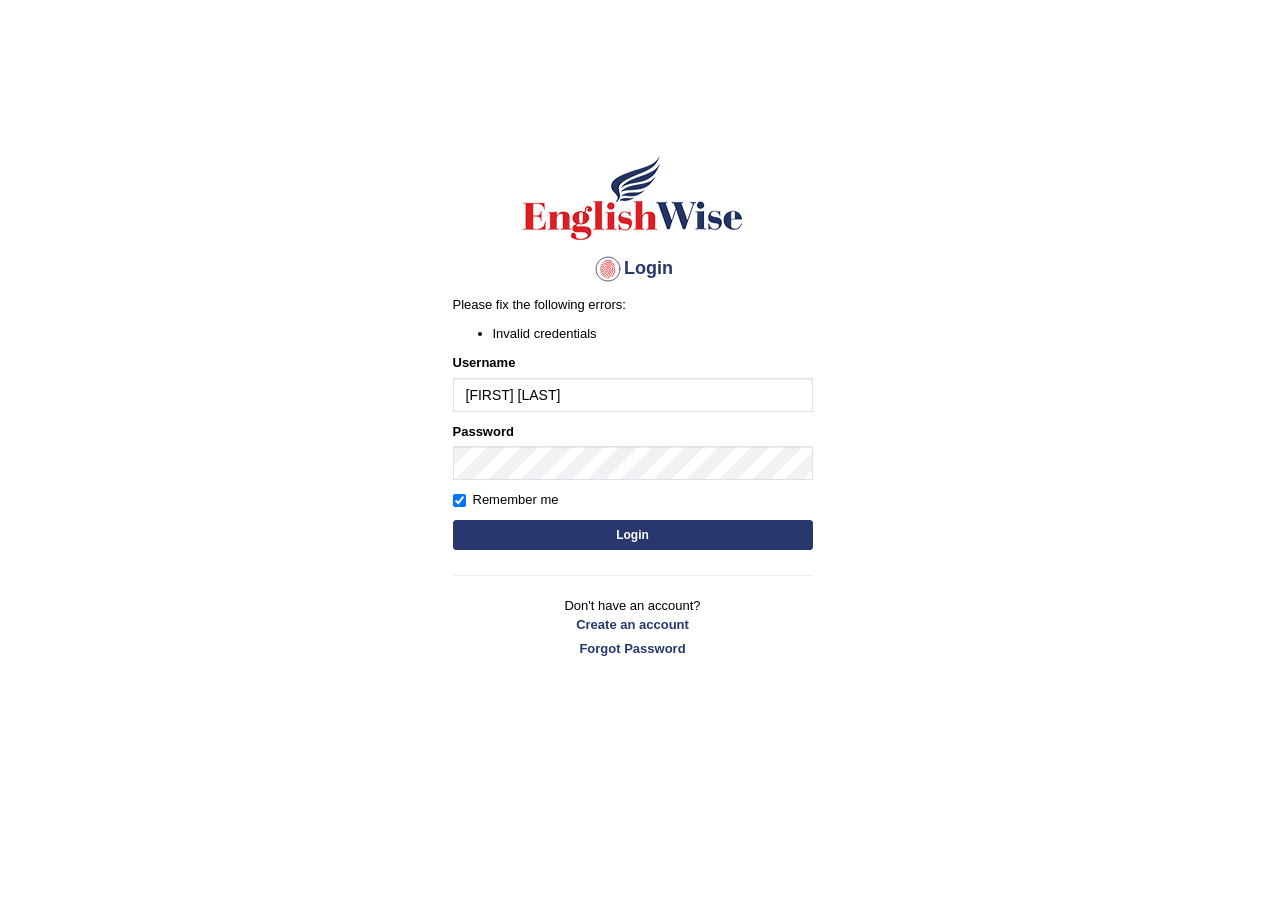scroll, scrollTop: 0, scrollLeft: 0, axis: both 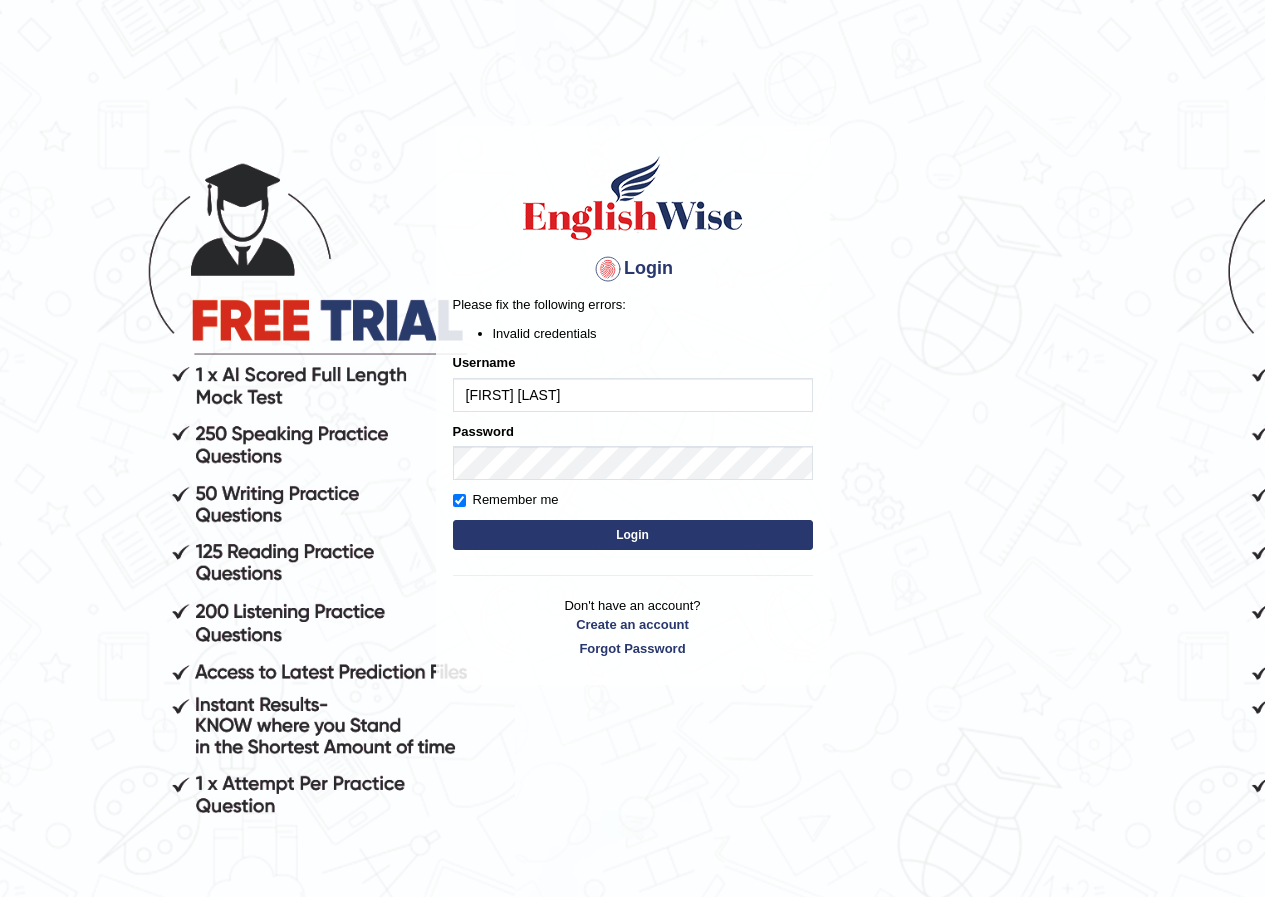 type on "Indira w" 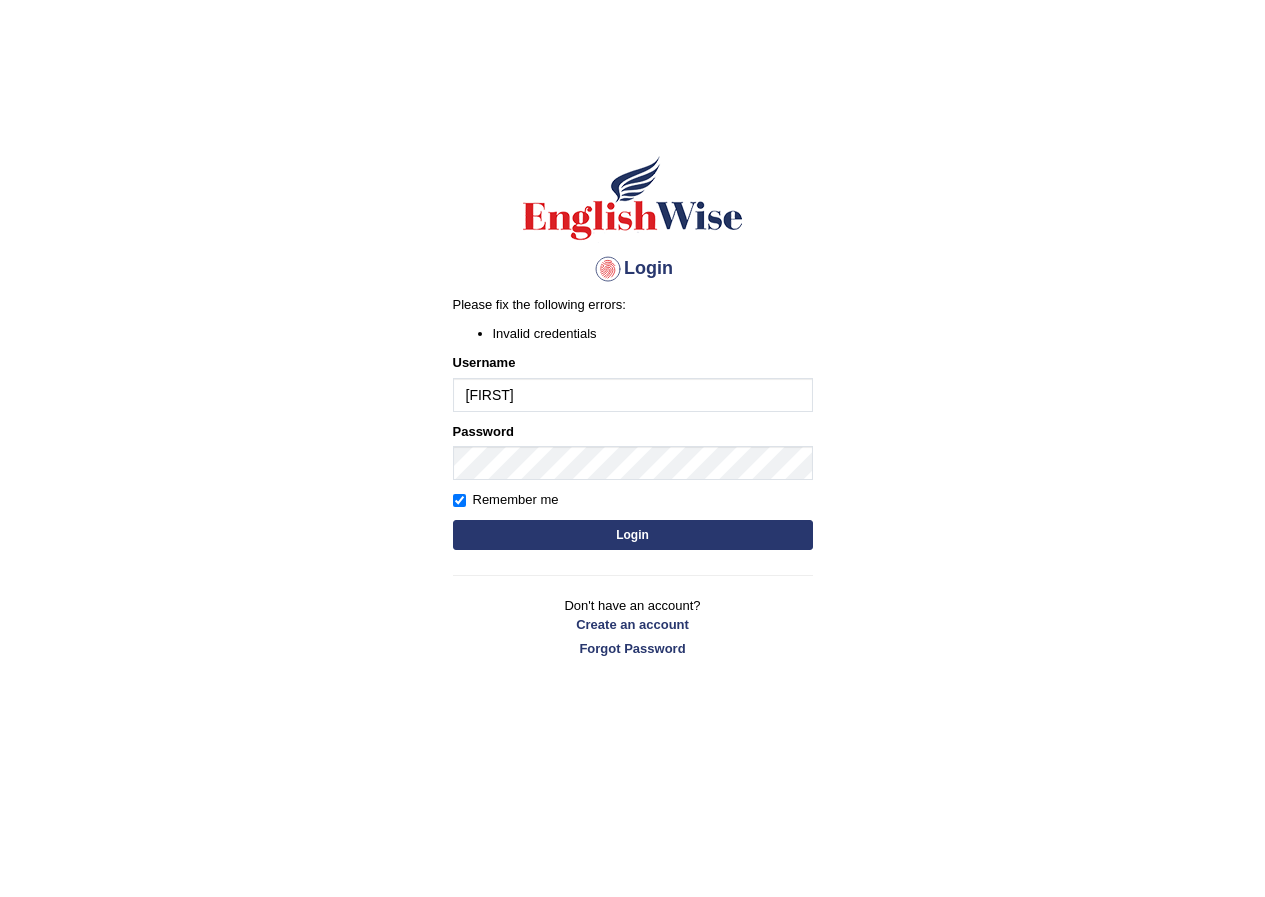 scroll, scrollTop: 0, scrollLeft: 0, axis: both 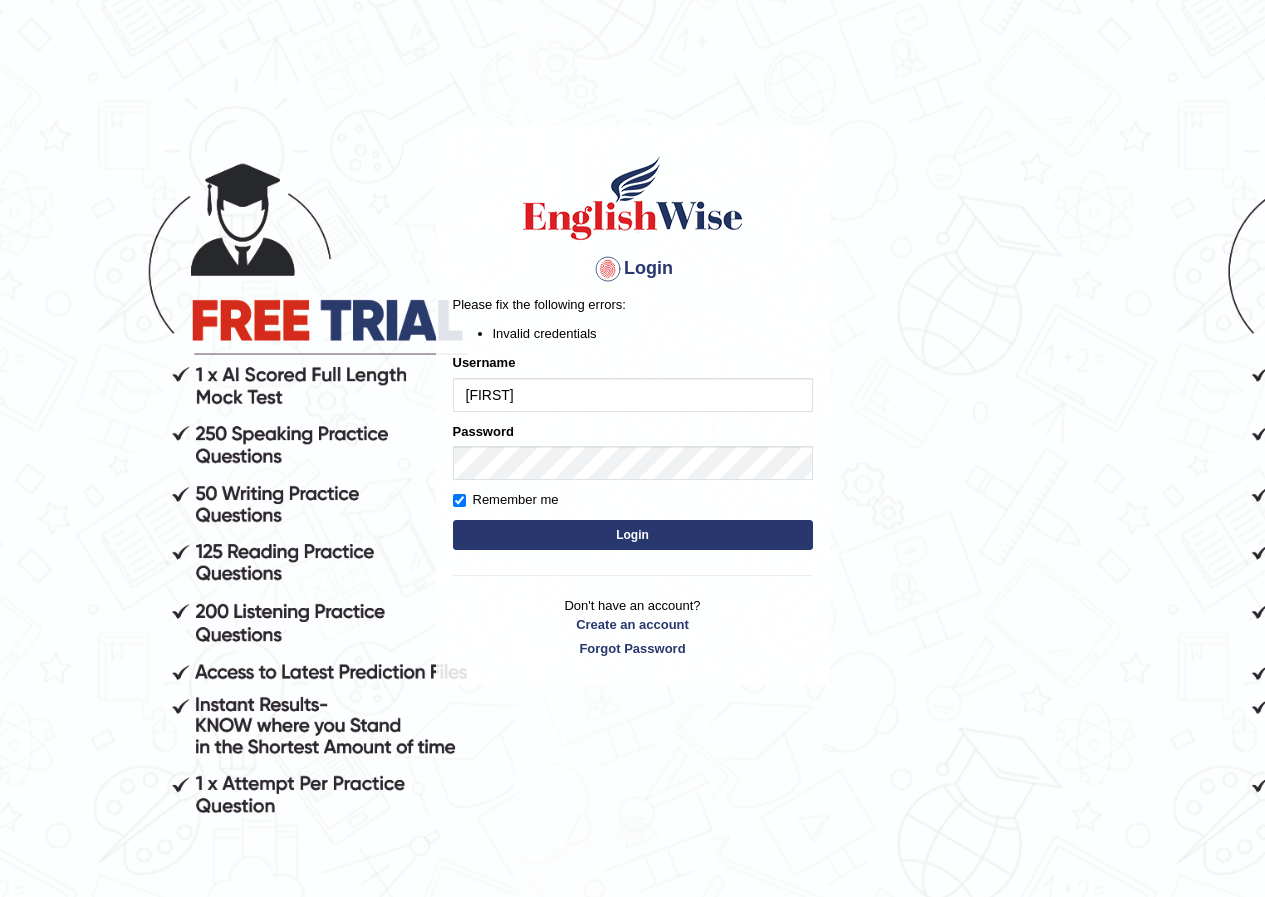 click on "Login" at bounding box center [633, 535] 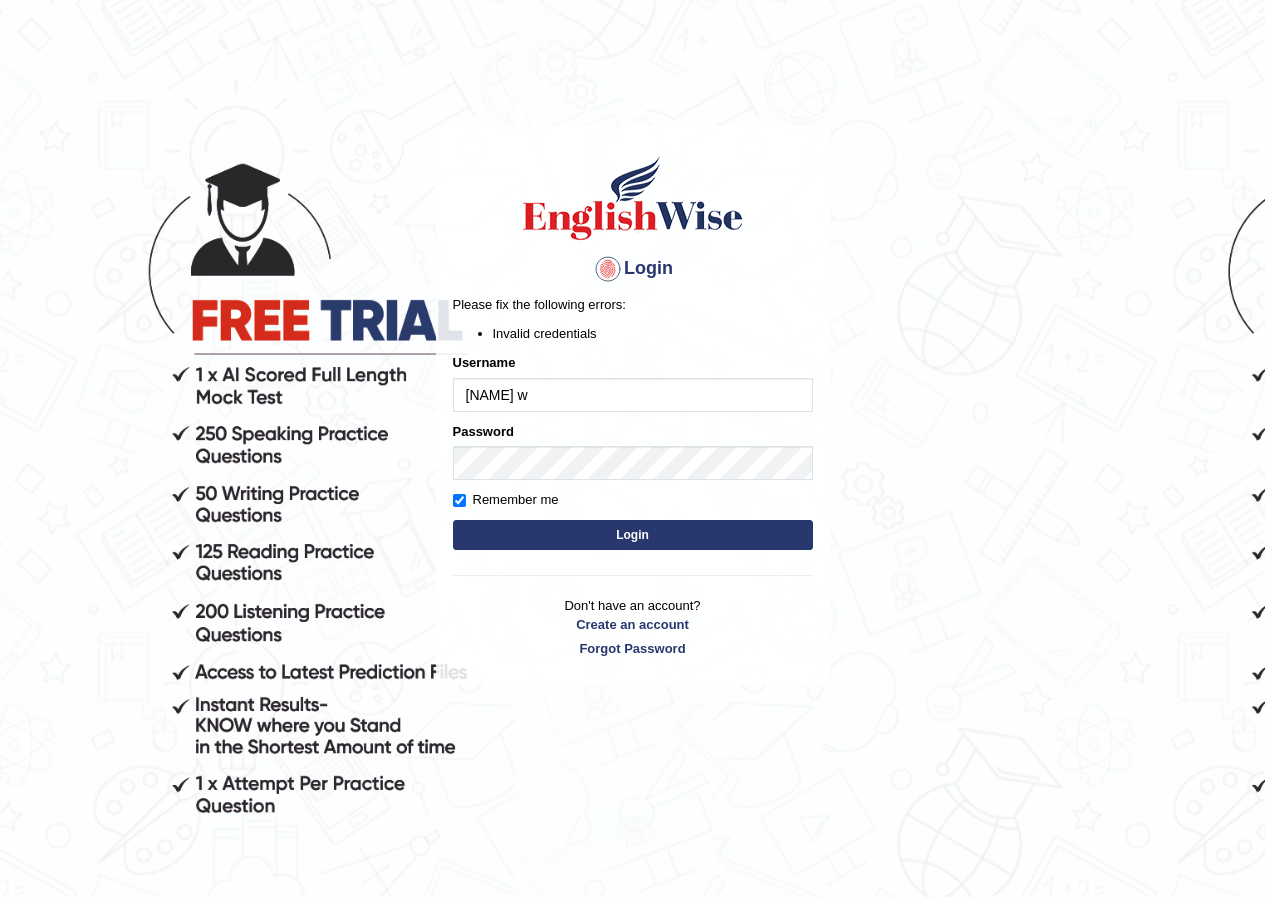 scroll, scrollTop: 0, scrollLeft: 0, axis: both 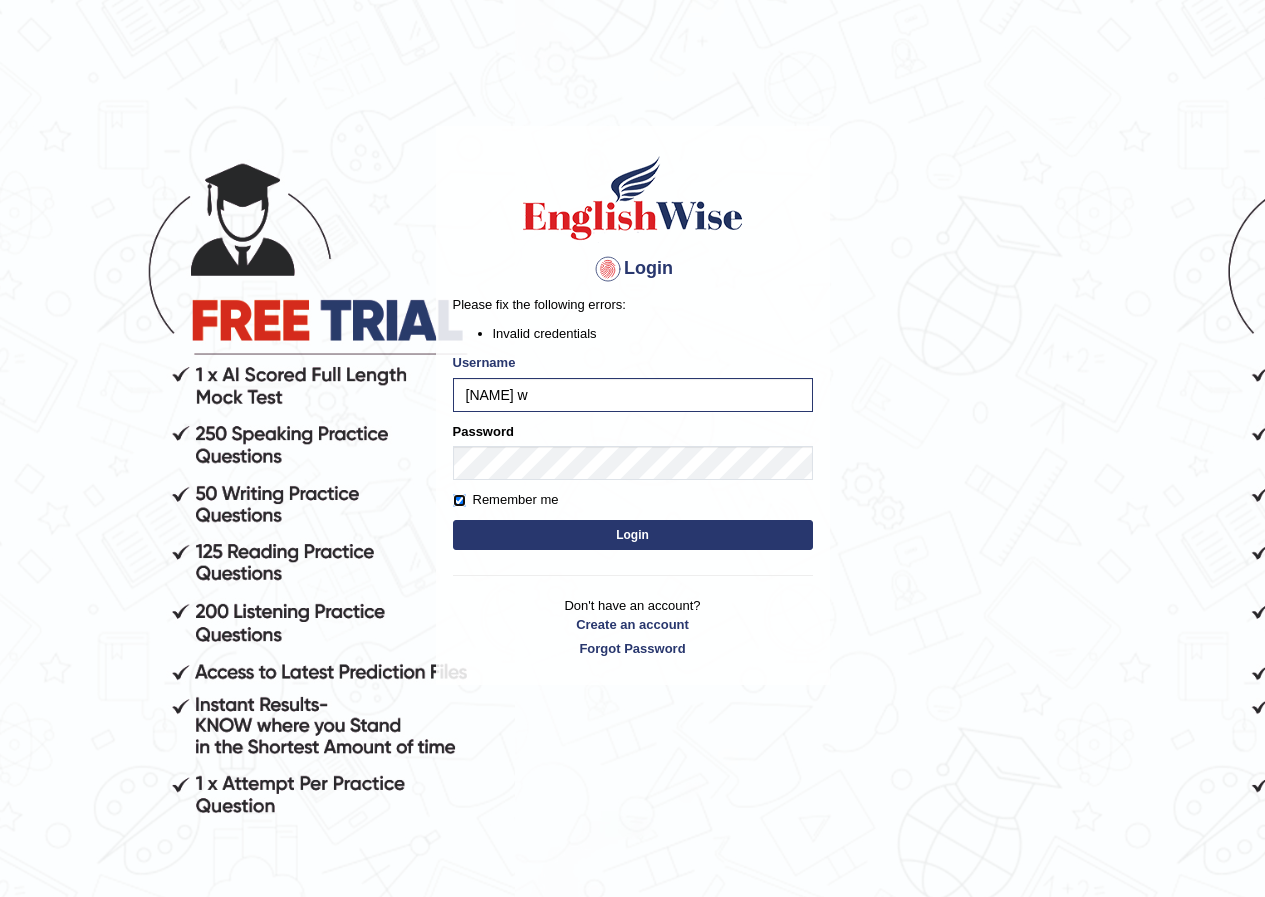 click on "Remember me" at bounding box center (459, 500) 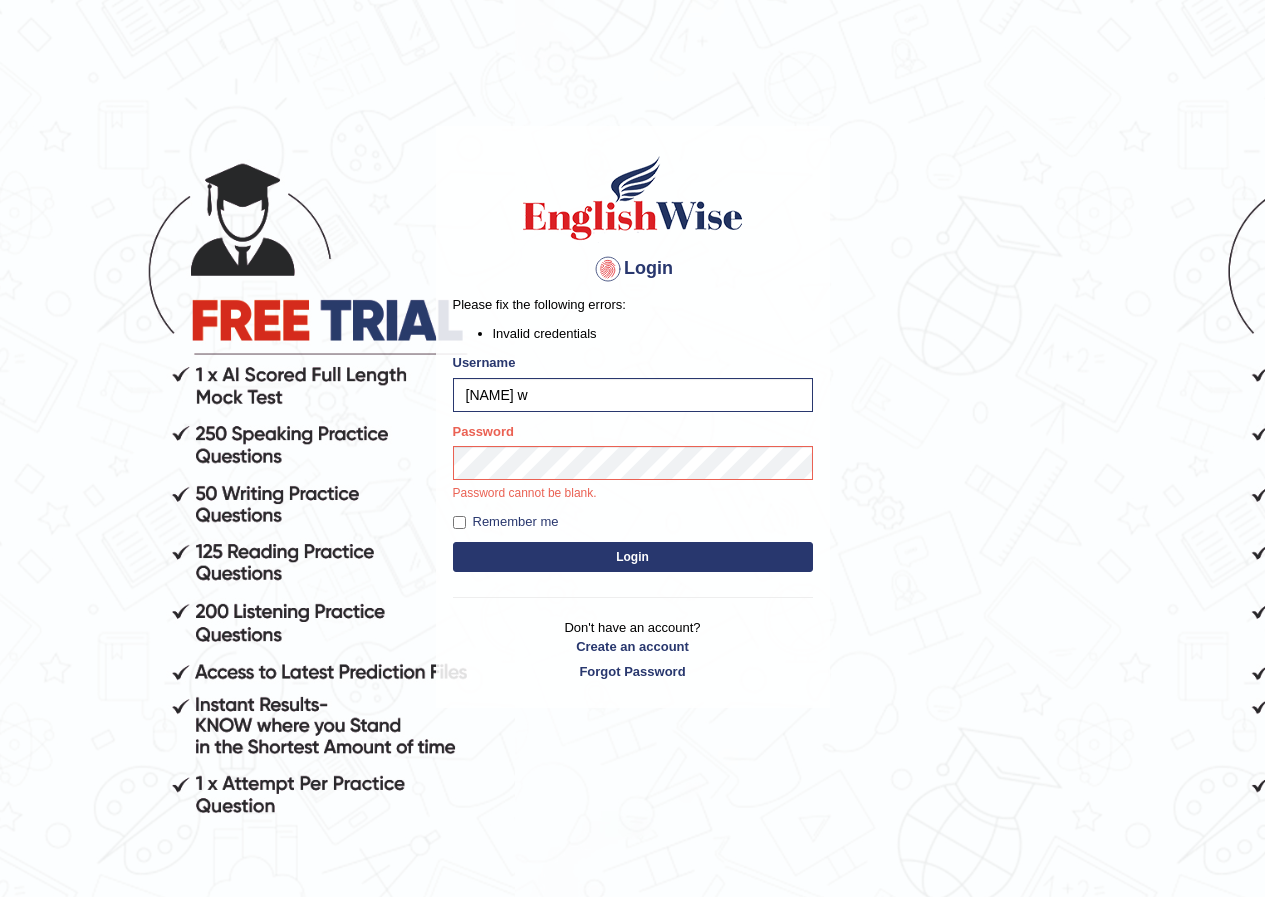 click on "Login" at bounding box center [633, 557] 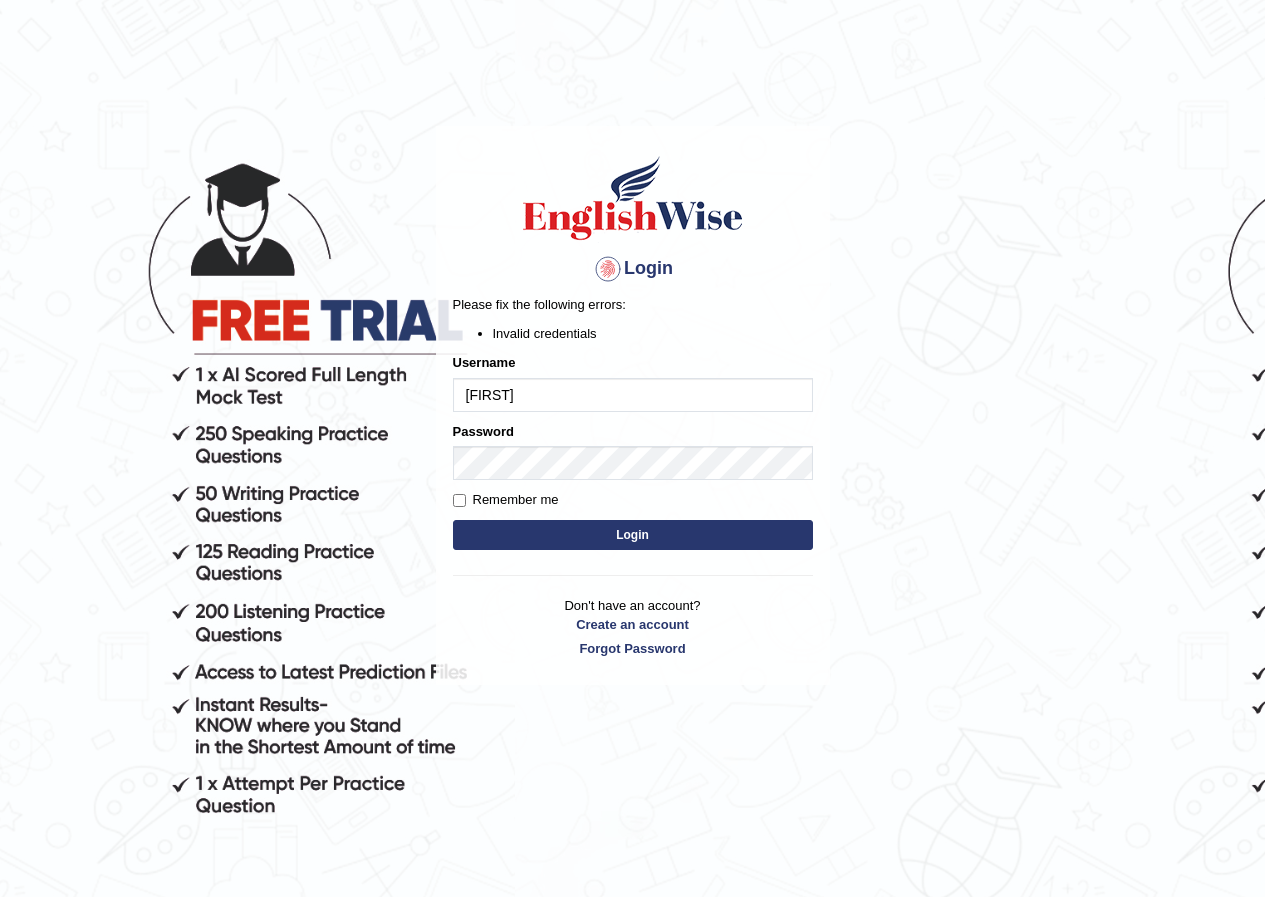 scroll, scrollTop: 0, scrollLeft: 0, axis: both 